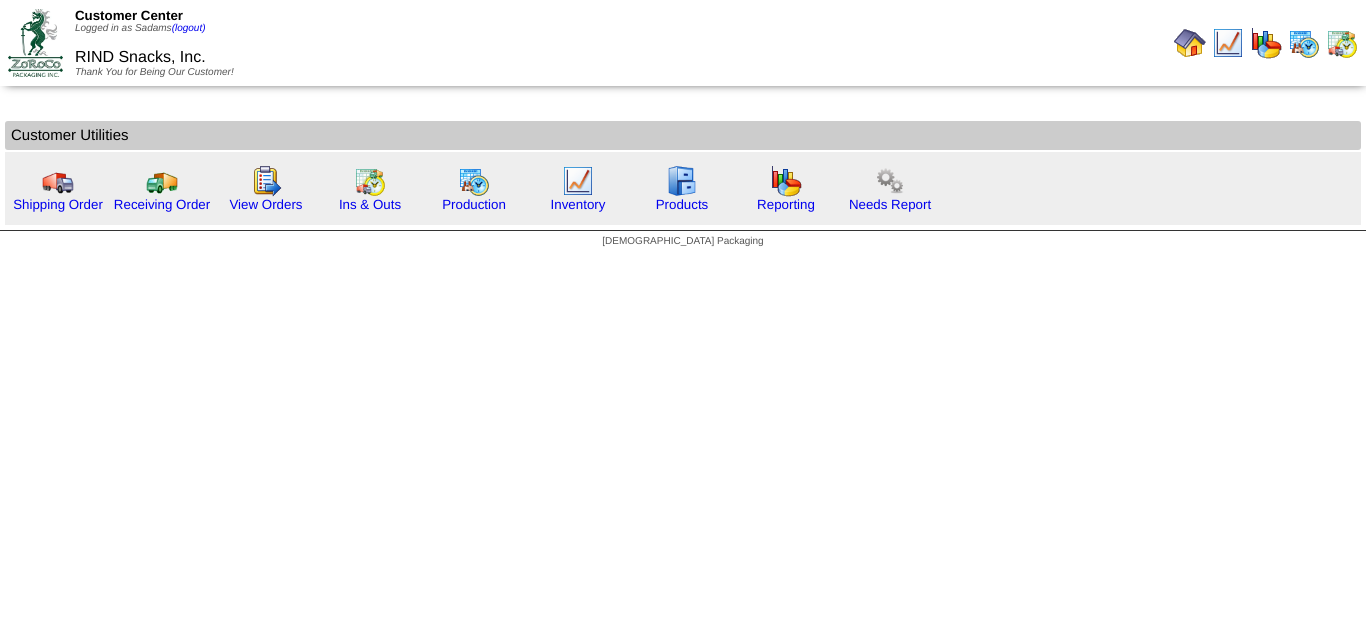 scroll, scrollTop: 0, scrollLeft: 0, axis: both 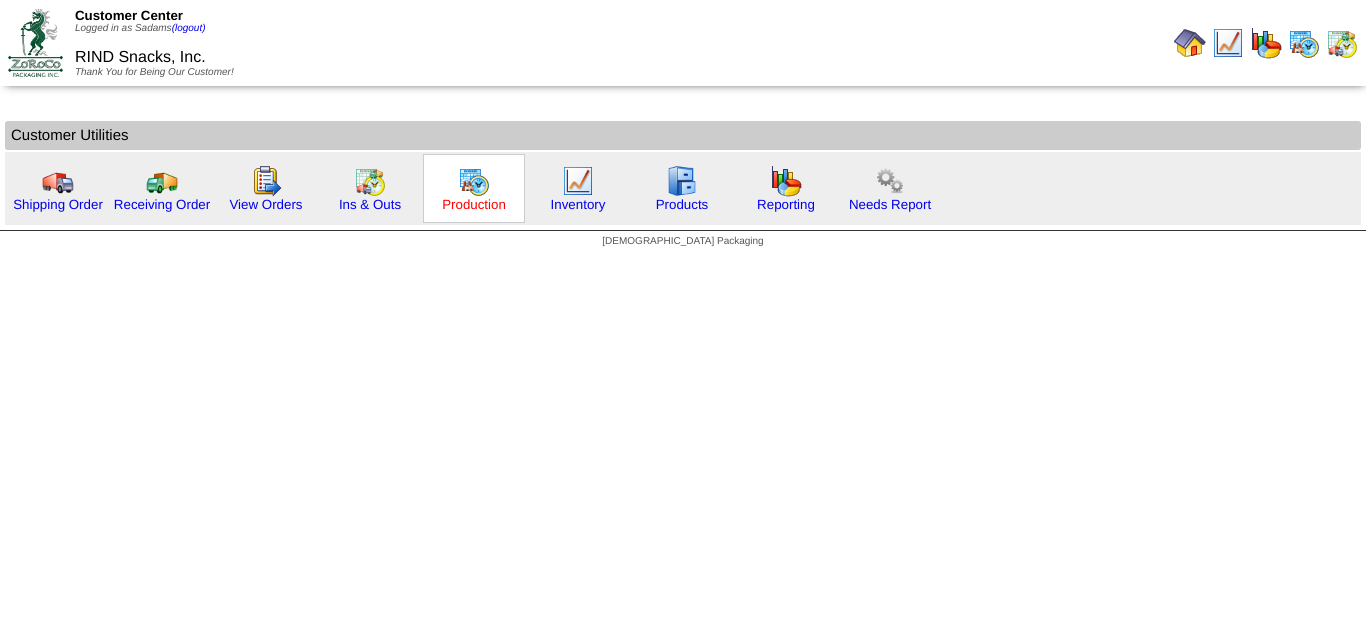 click on "Production" at bounding box center [474, 204] 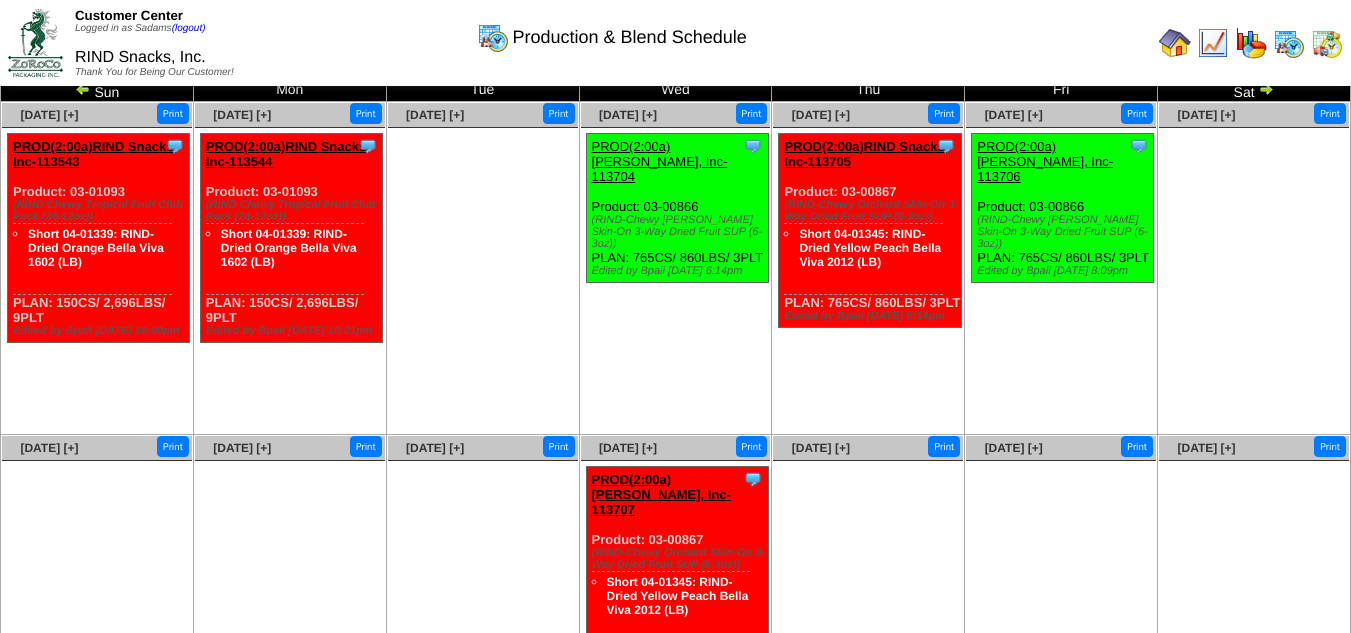 scroll, scrollTop: 0, scrollLeft: 0, axis: both 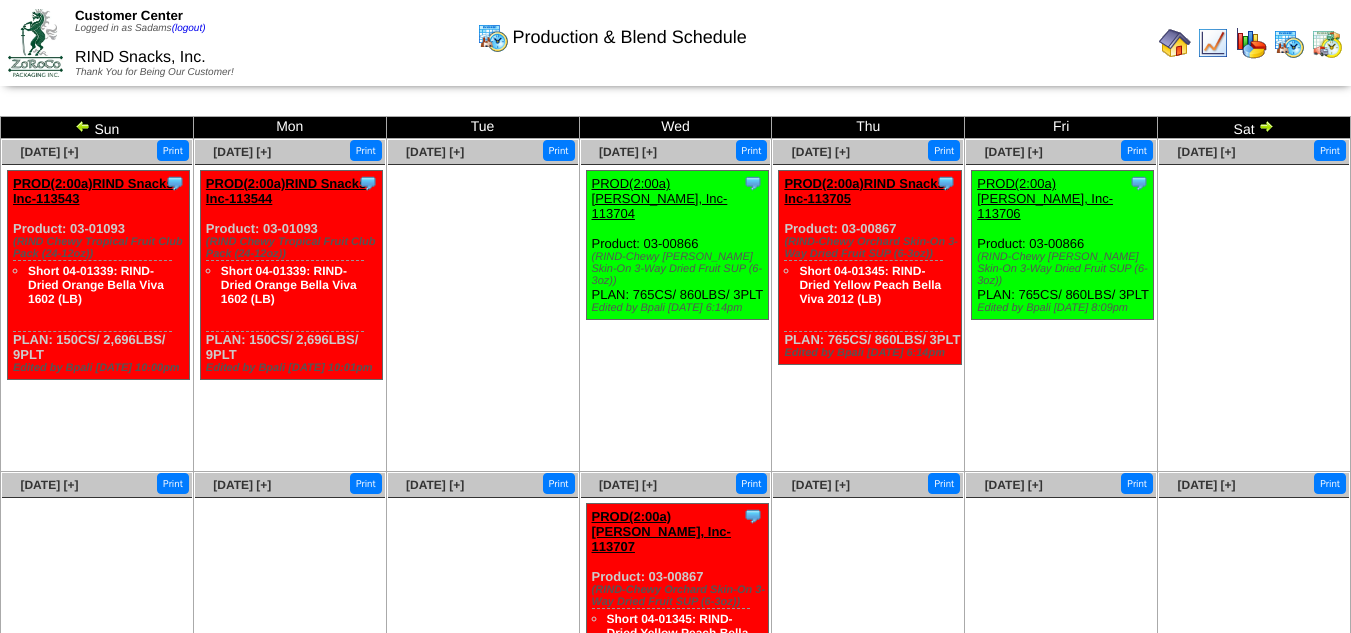 click at bounding box center (83, 126) 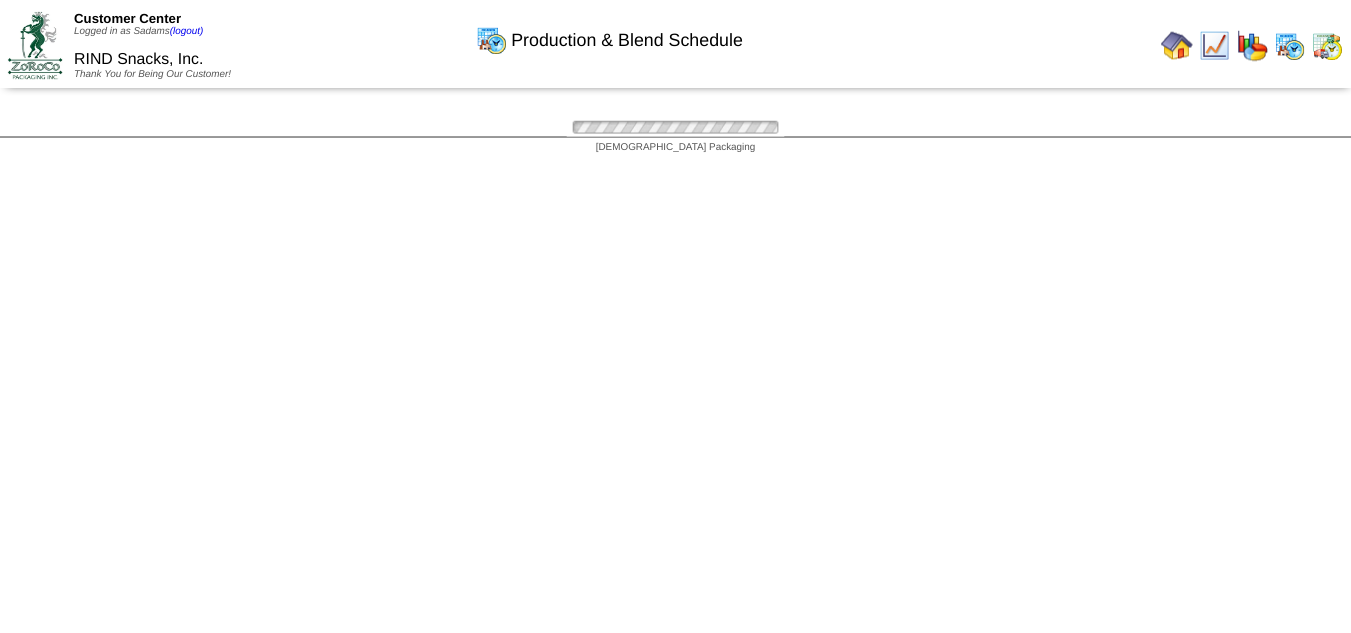 scroll, scrollTop: 0, scrollLeft: 0, axis: both 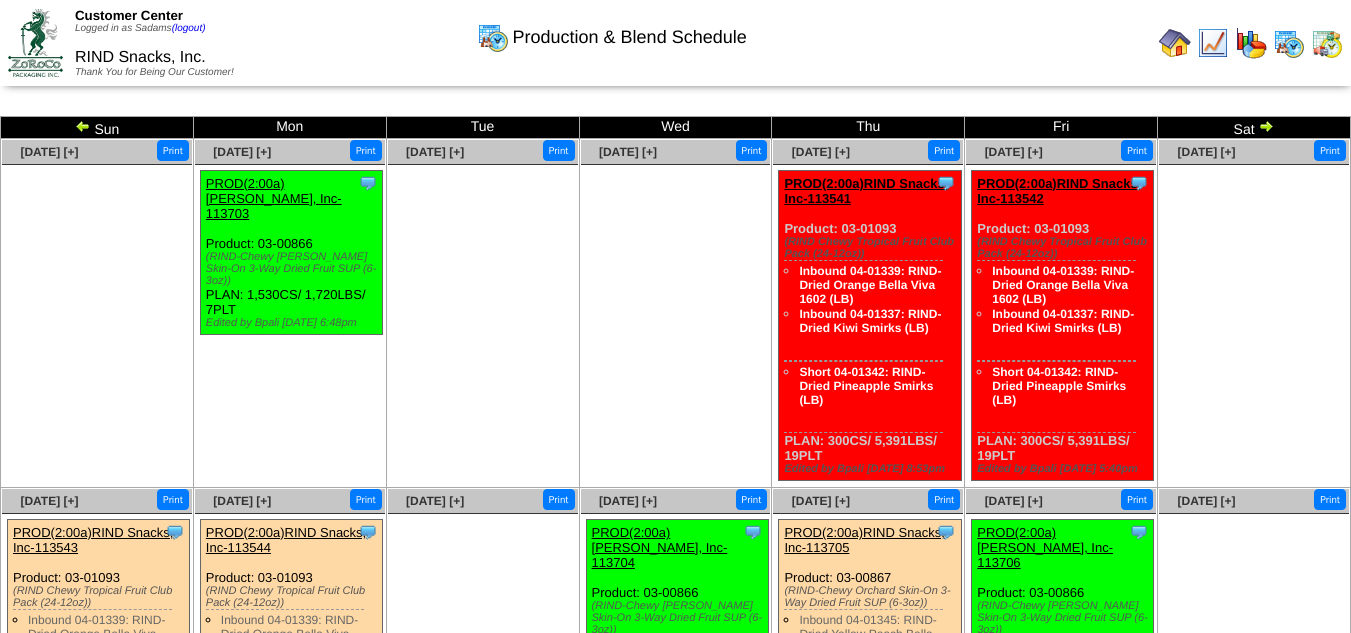 click at bounding box center (83, 126) 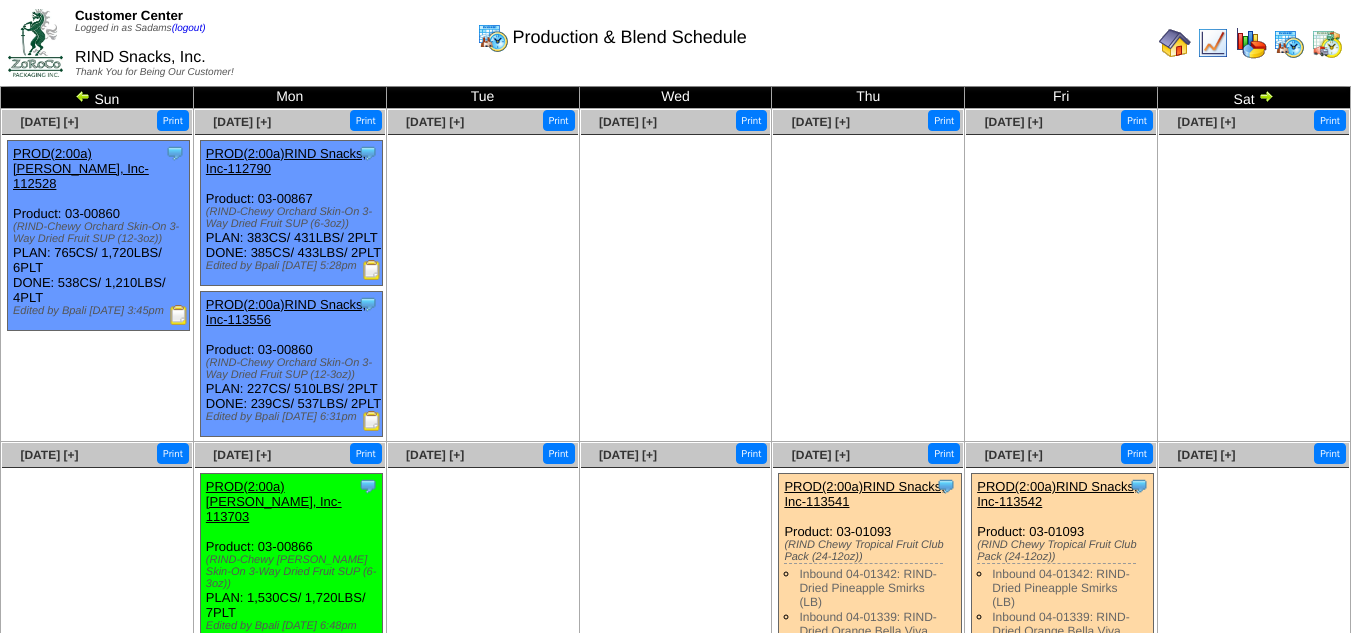 scroll, scrollTop: 22, scrollLeft: 0, axis: vertical 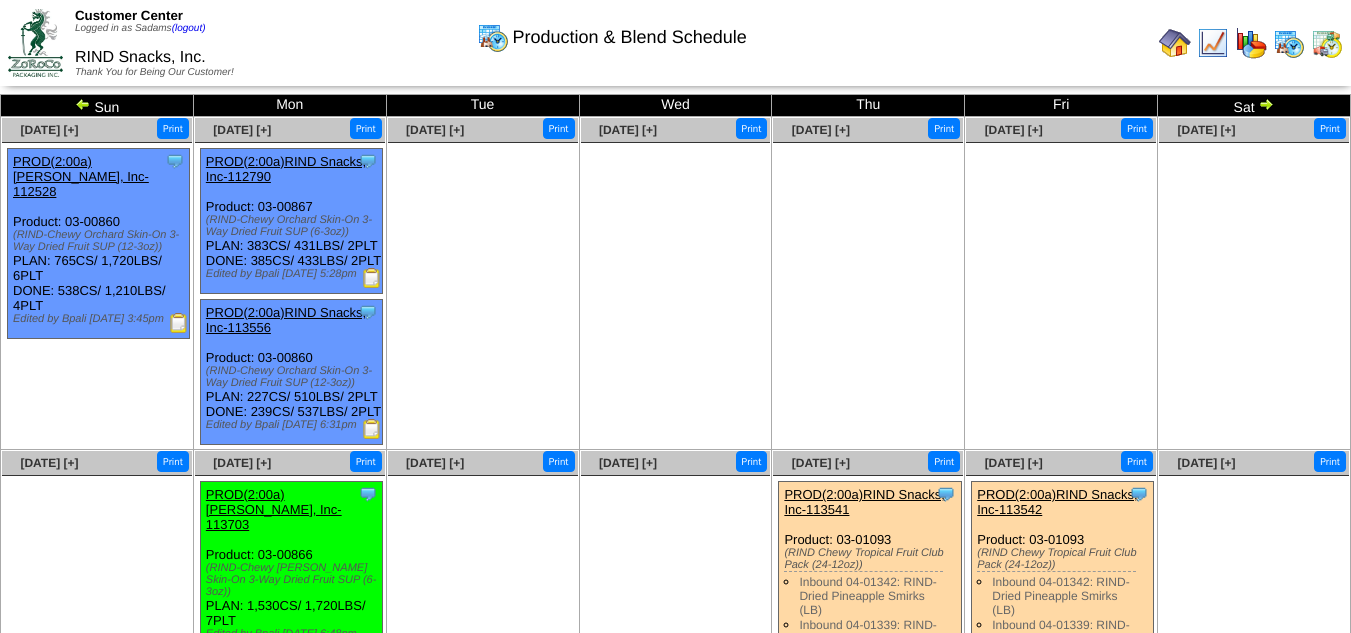 click at bounding box center (1266, 104) 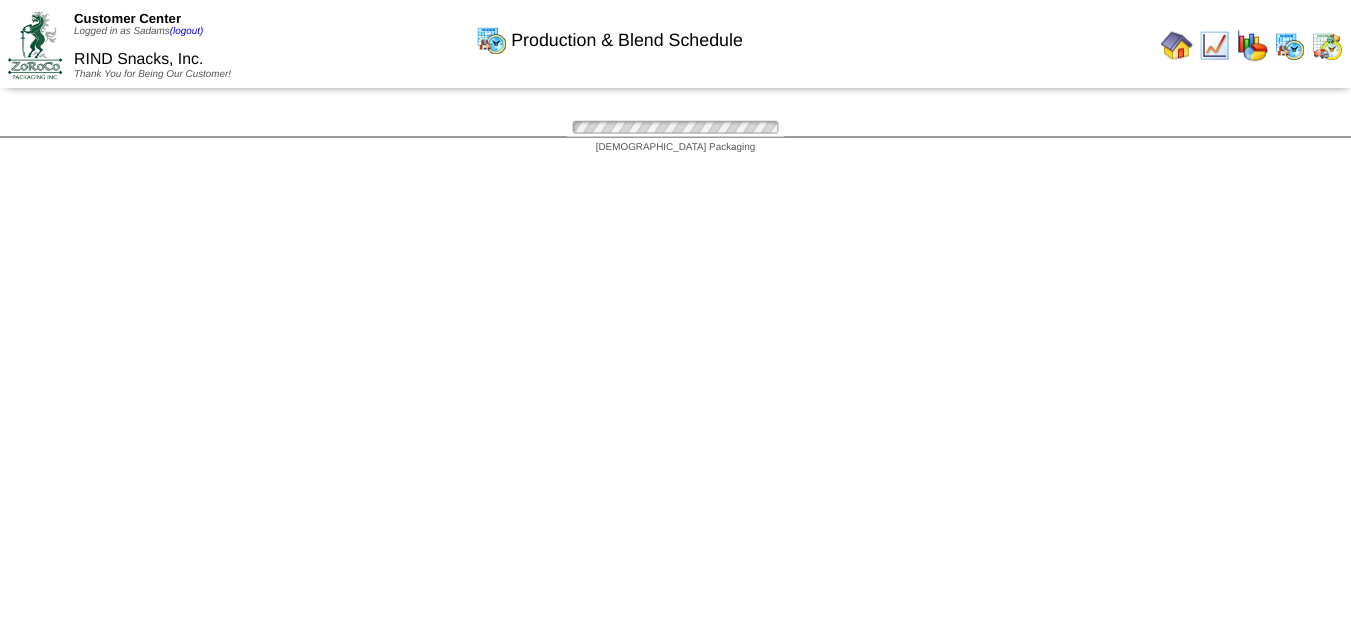 scroll, scrollTop: 0, scrollLeft: 0, axis: both 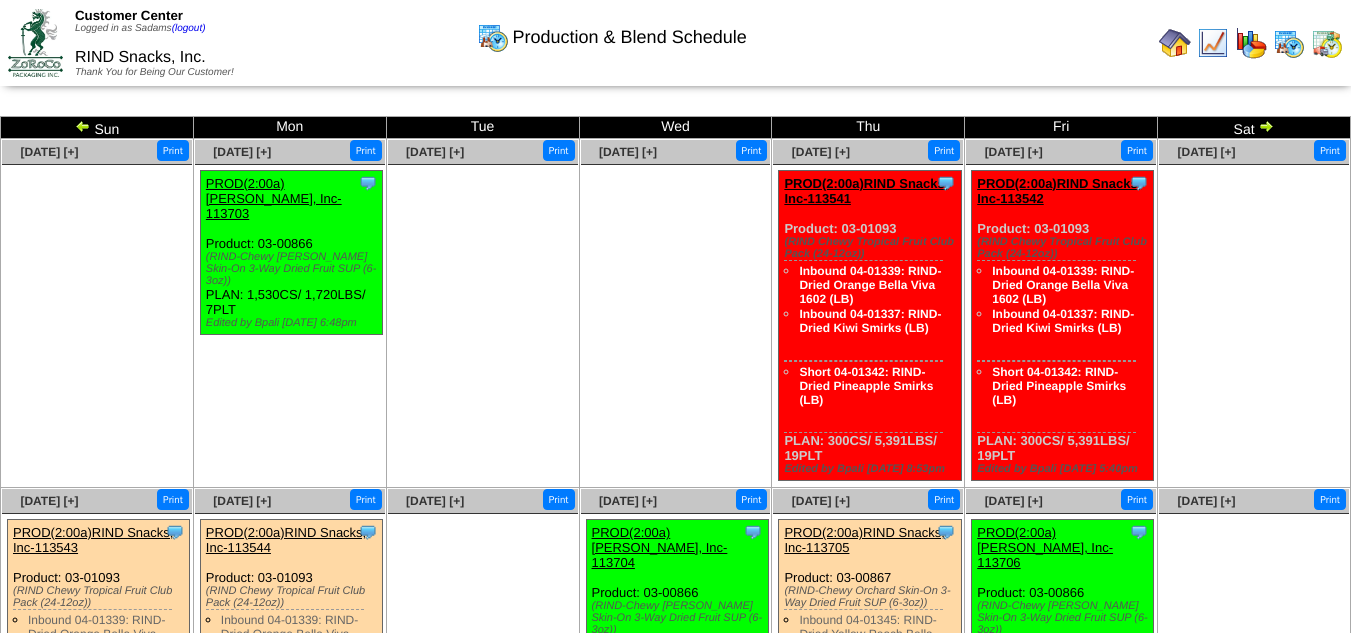 click at bounding box center [1175, 43] 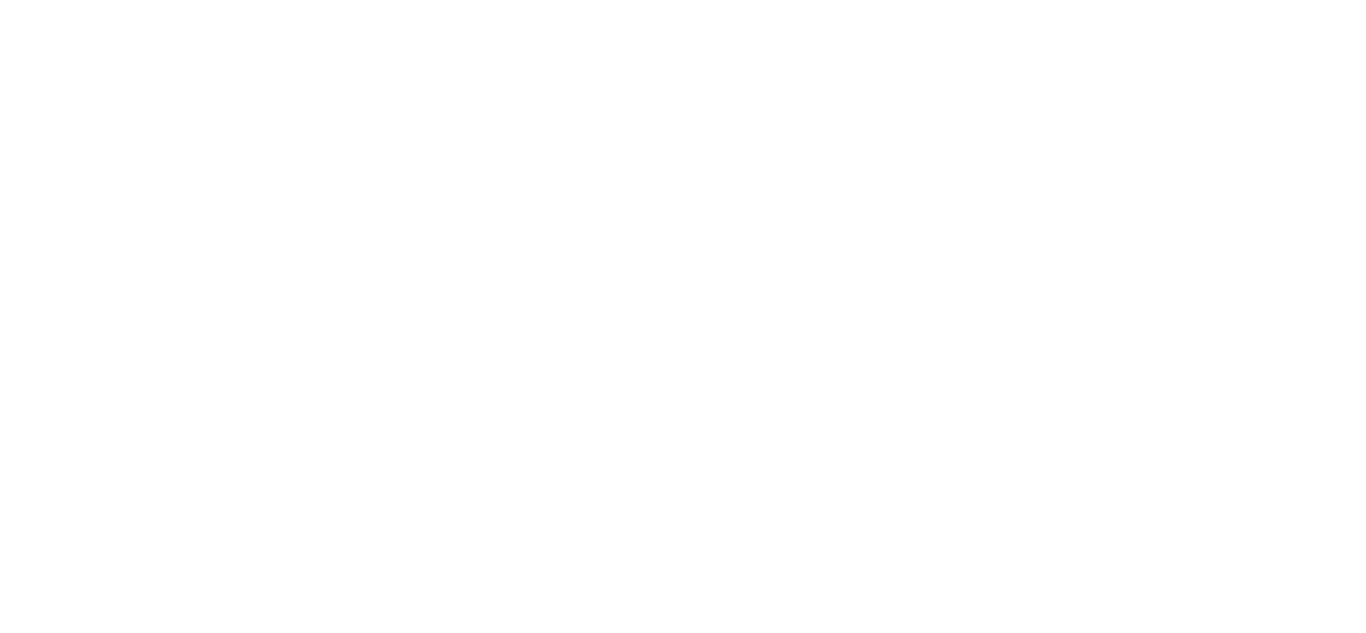 scroll, scrollTop: 0, scrollLeft: 0, axis: both 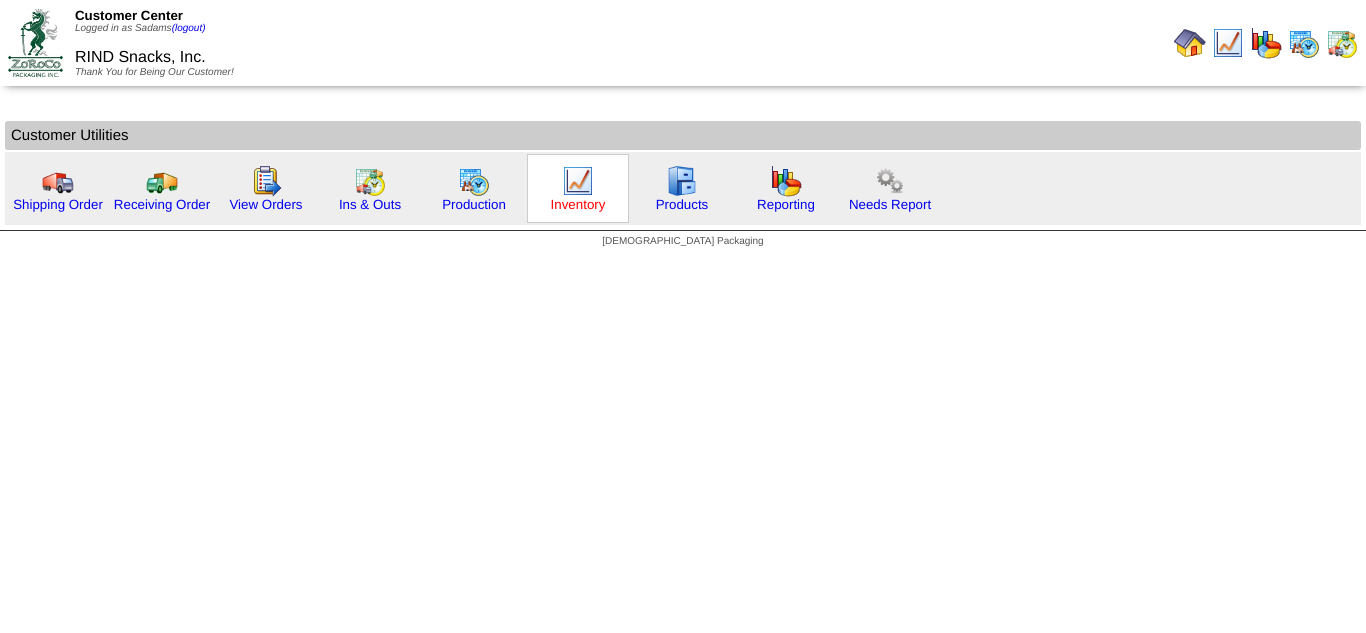 click on "Inventory" at bounding box center [578, 204] 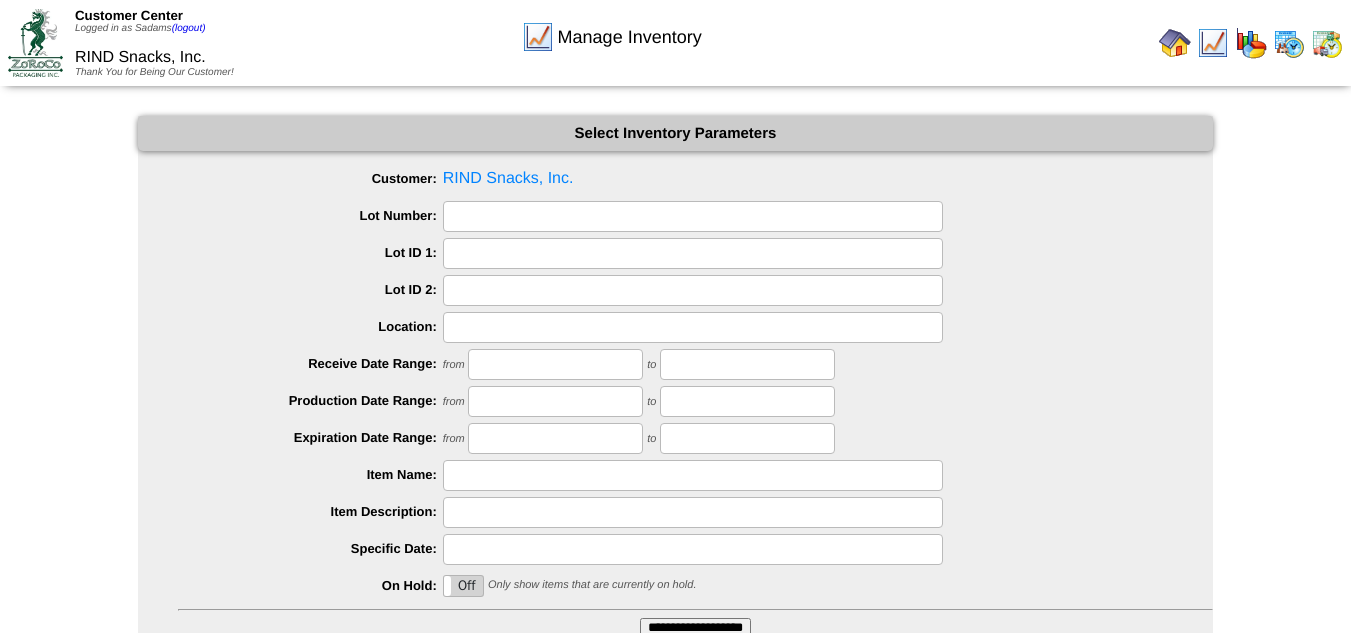 scroll, scrollTop: 160, scrollLeft: 0, axis: vertical 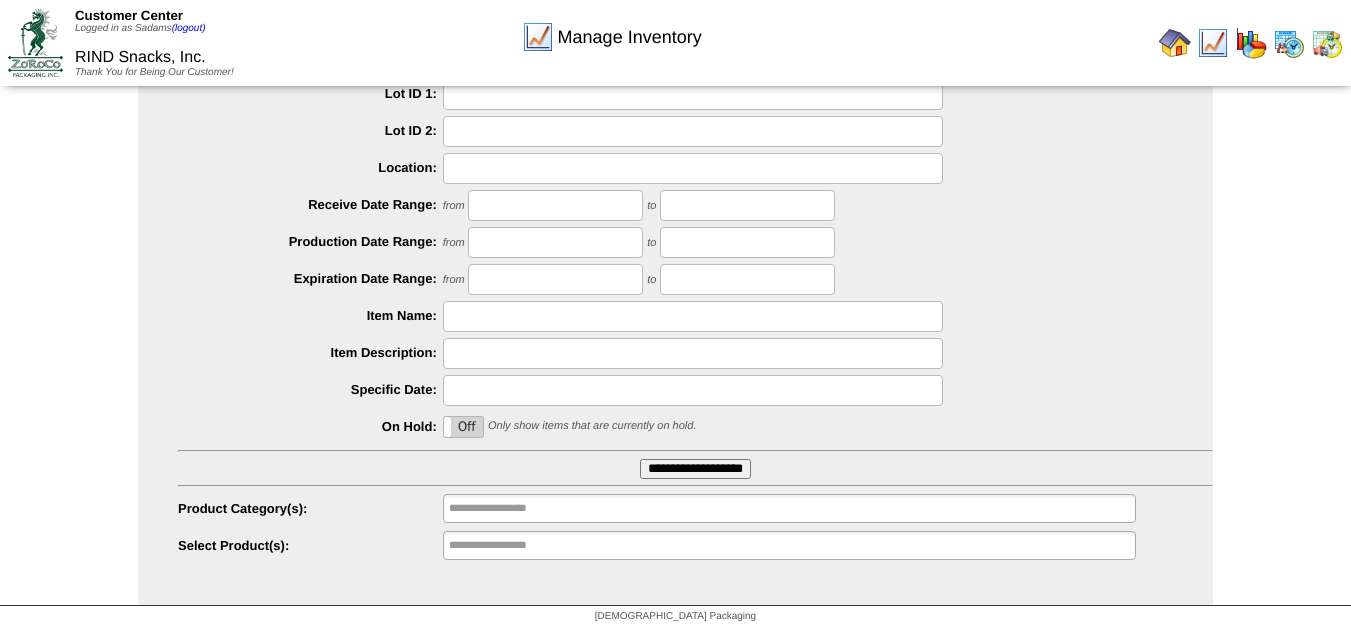 click on "**********" at bounding box center [695, 469] 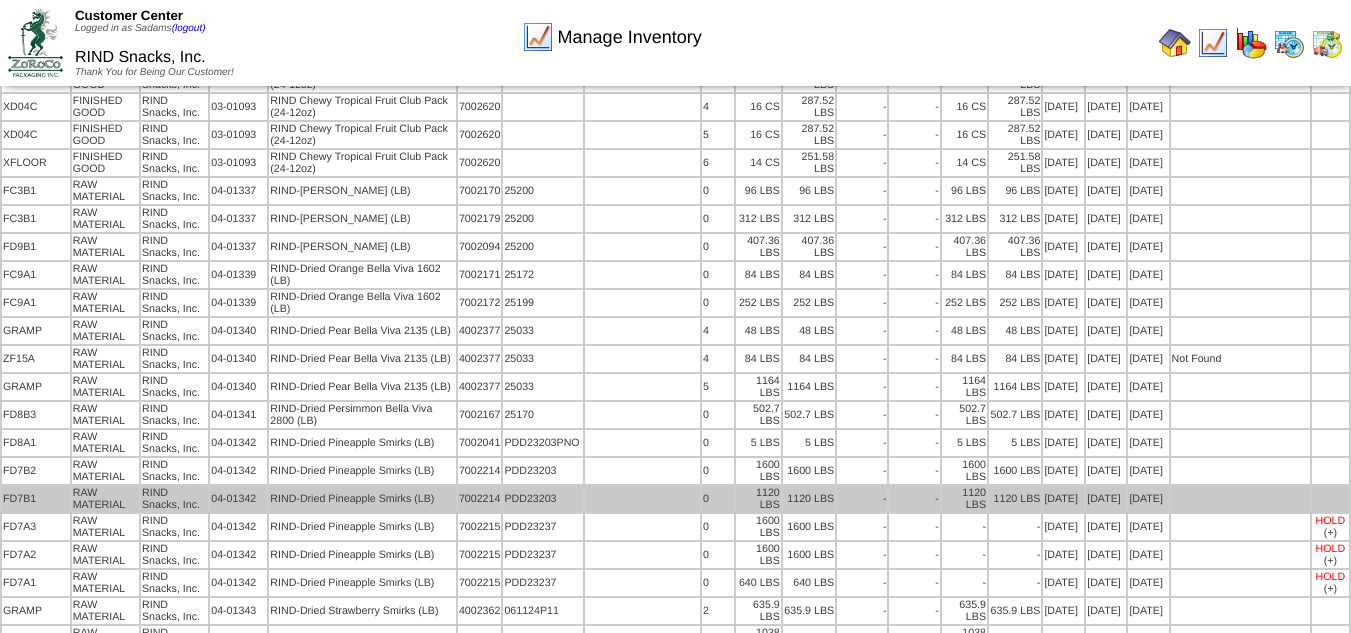 scroll, scrollTop: 860, scrollLeft: 0, axis: vertical 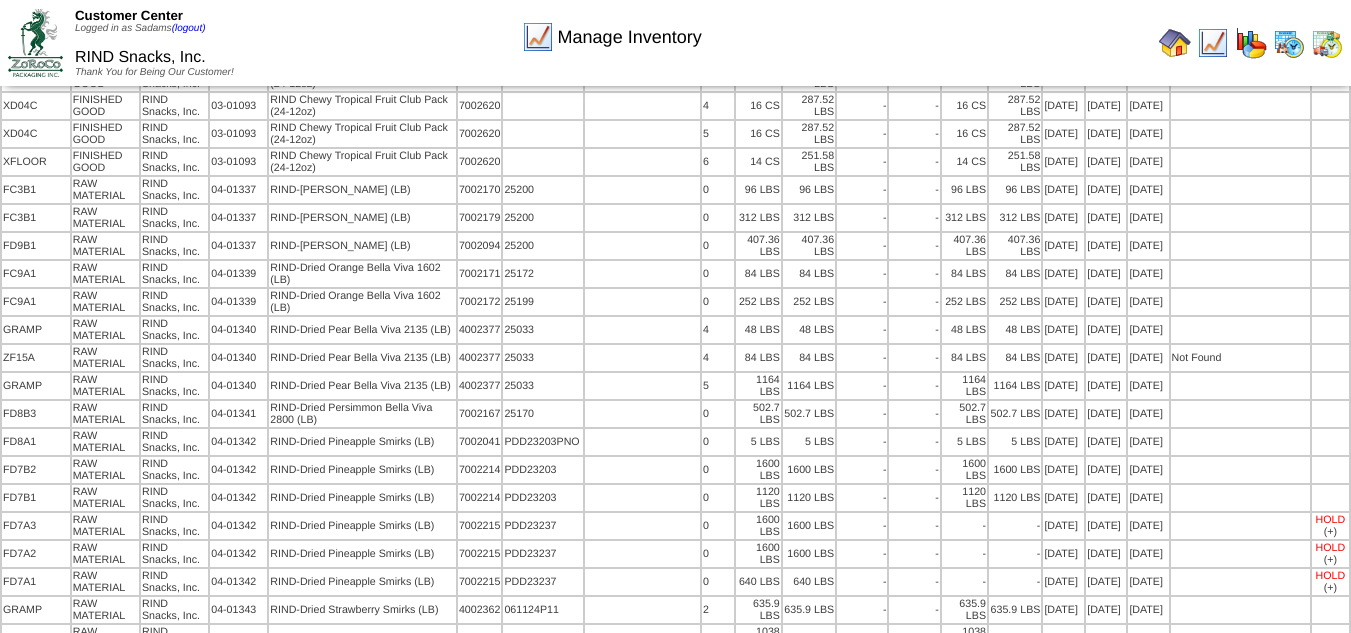 click at bounding box center (1175, 43) 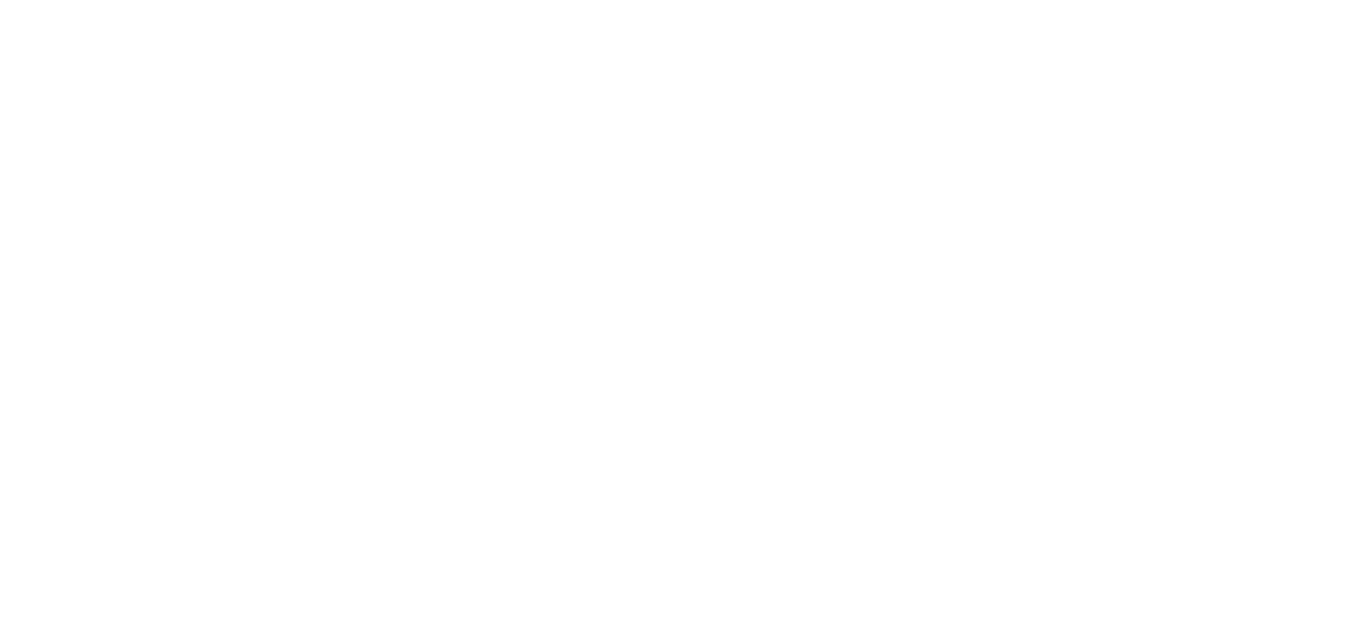 scroll, scrollTop: 0, scrollLeft: 0, axis: both 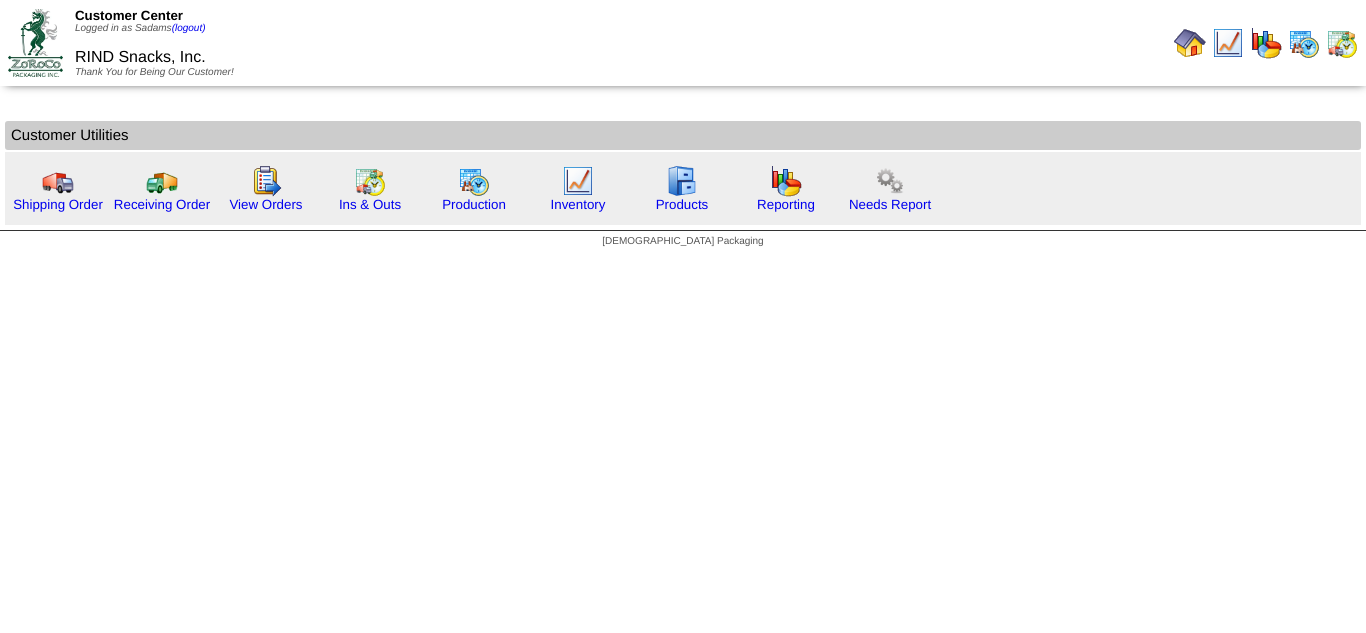 click on "Customer Center
Logged in as Sadams                                                                             (logout)
RIND Snacks, Inc.
Thank You for Being Our Customer!" at bounding box center (683, 129) 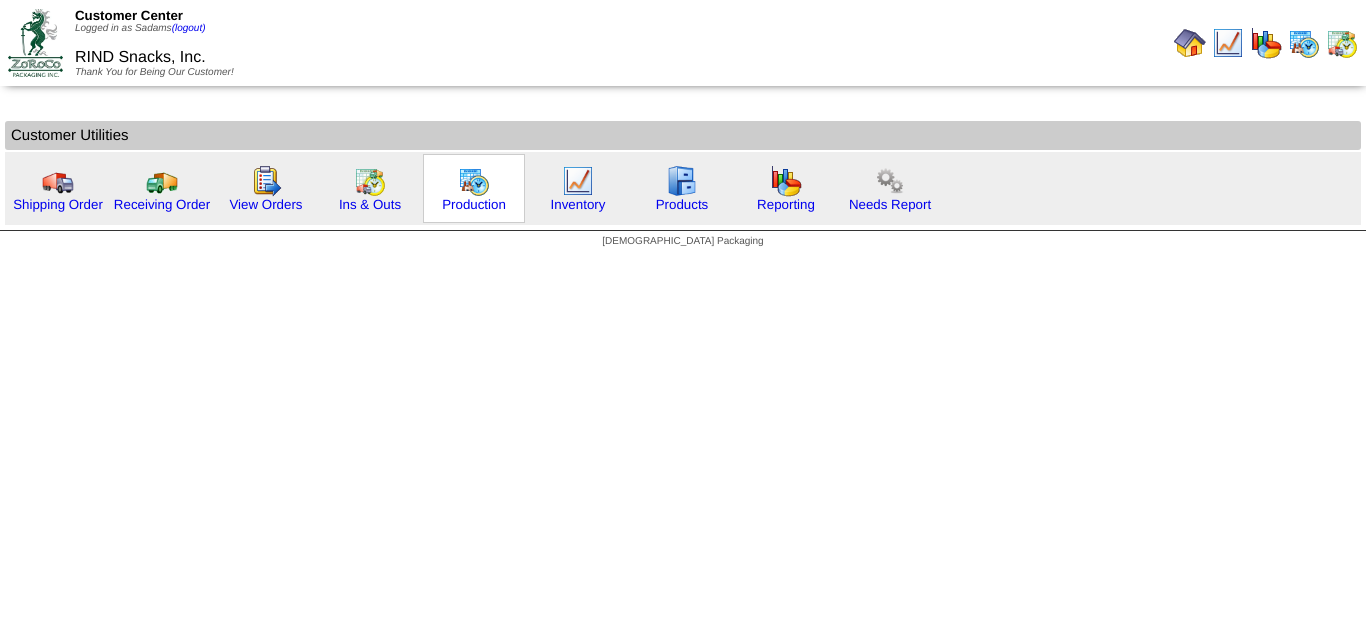 click on "Production" at bounding box center [474, 188] 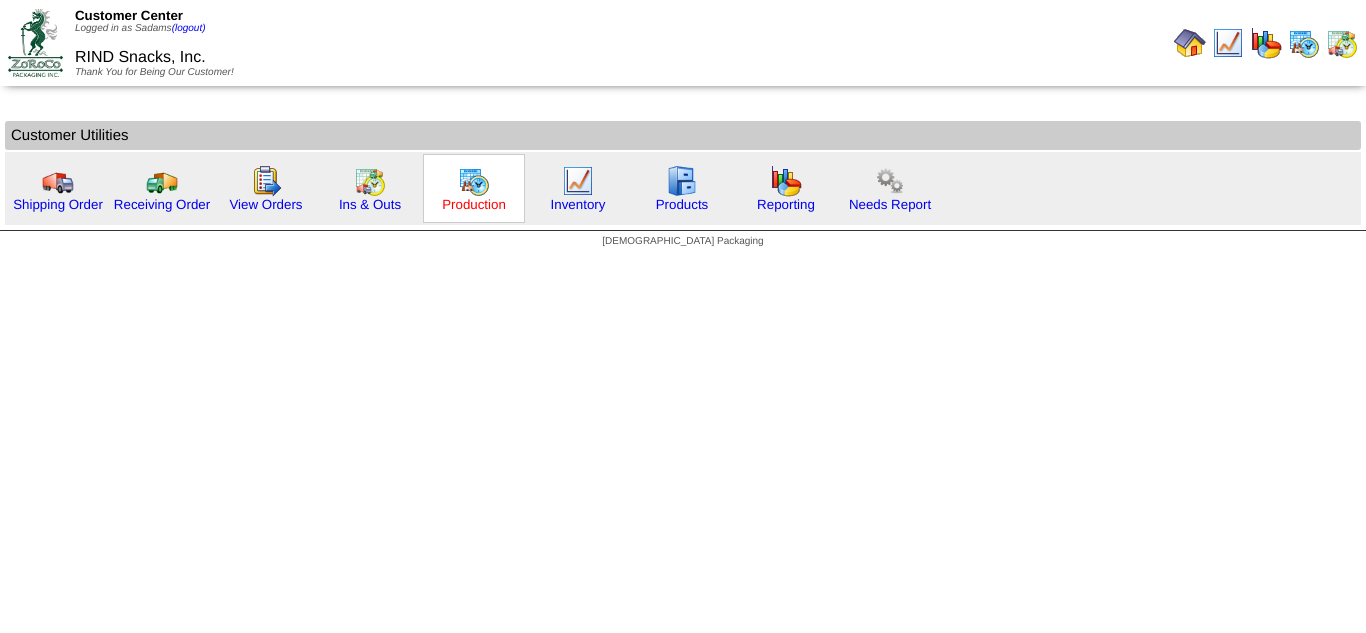 click on "Production" at bounding box center (474, 204) 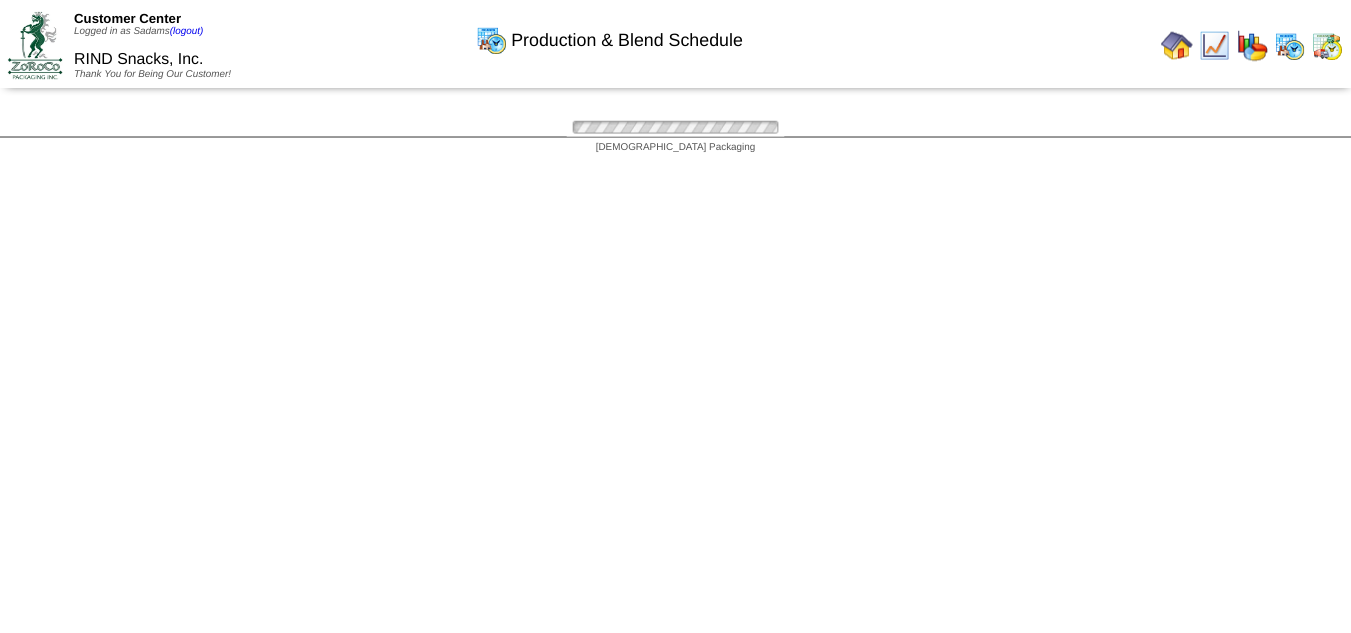 scroll, scrollTop: 0, scrollLeft: 0, axis: both 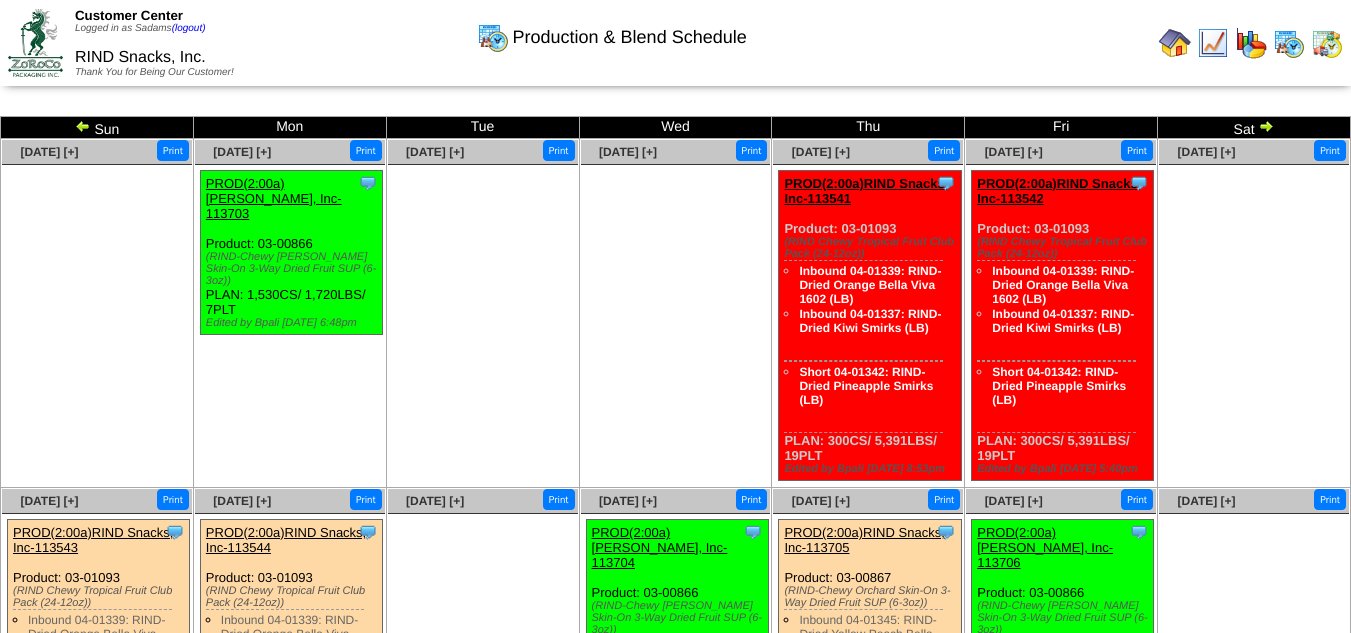 click on "Short 04-01342: RIND-Dried Pineapple Smirks (LB)" at bounding box center (866, 386) 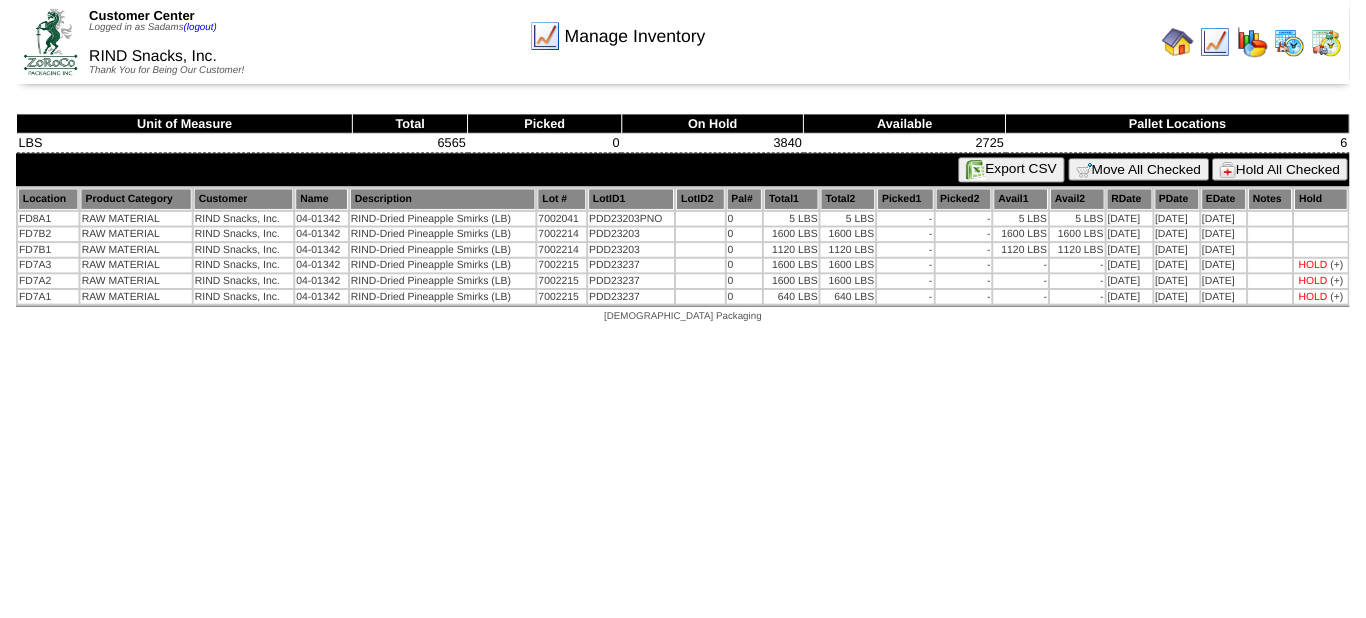 scroll, scrollTop: 0, scrollLeft: 0, axis: both 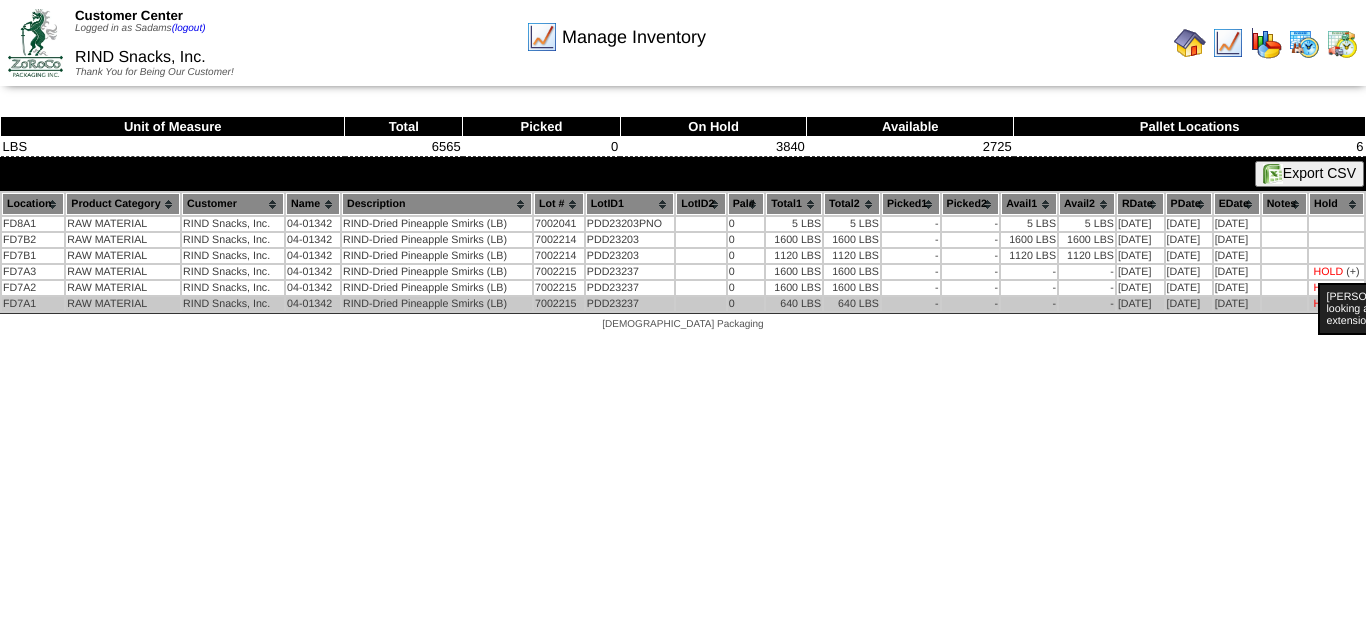 click on "Dan looking at extension" at bounding box center [1370, 309] 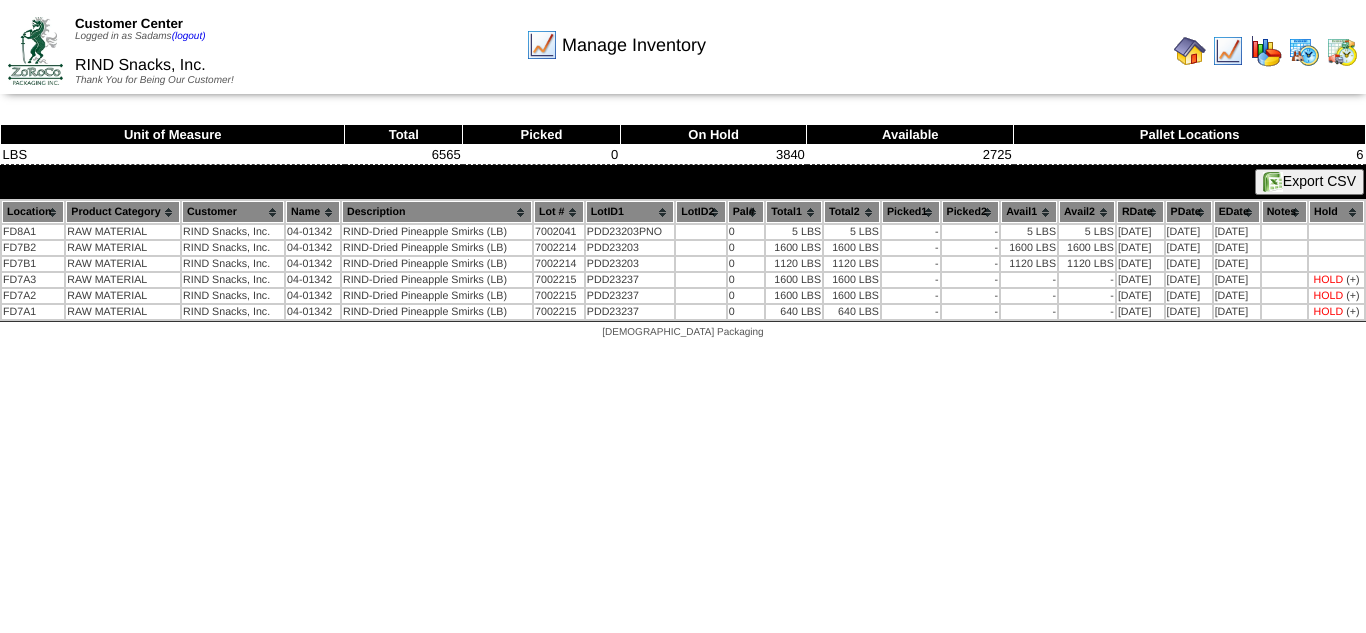 scroll, scrollTop: 0, scrollLeft: 0, axis: both 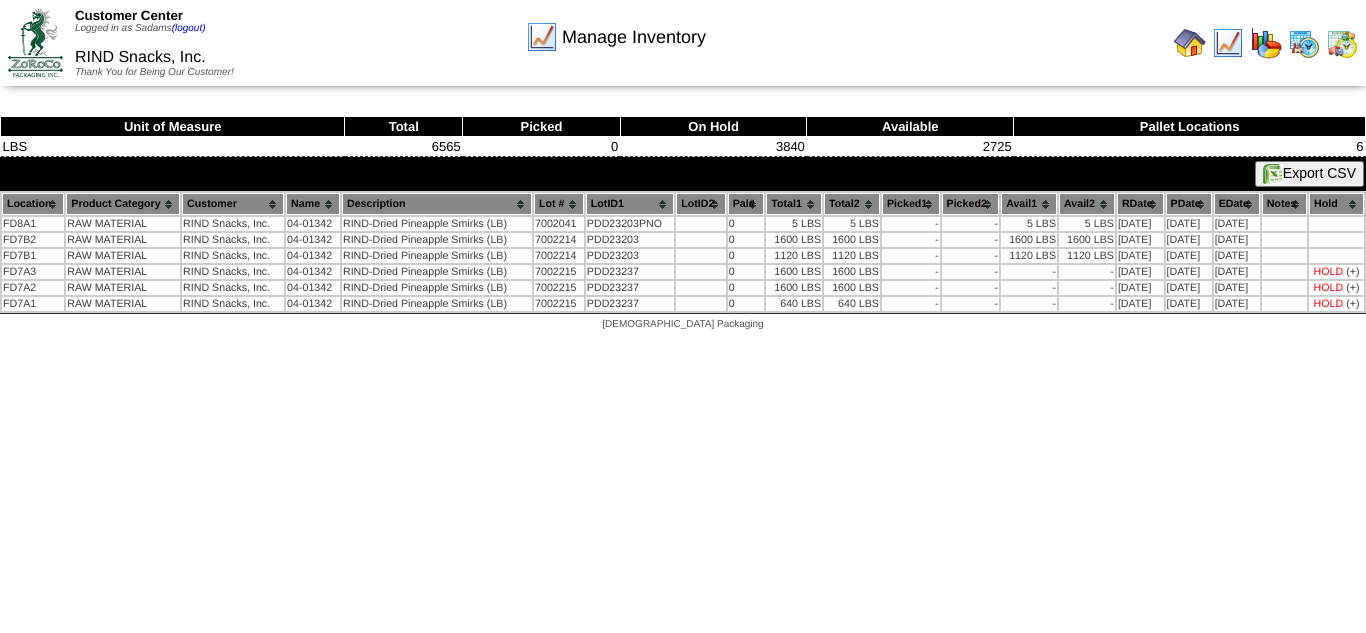click on "Customer Center
Logged in as Sadams                                                                             (logout)
RIND Snacks, Inc.
Thank You for Being Our Customer!" at bounding box center [683, 170] 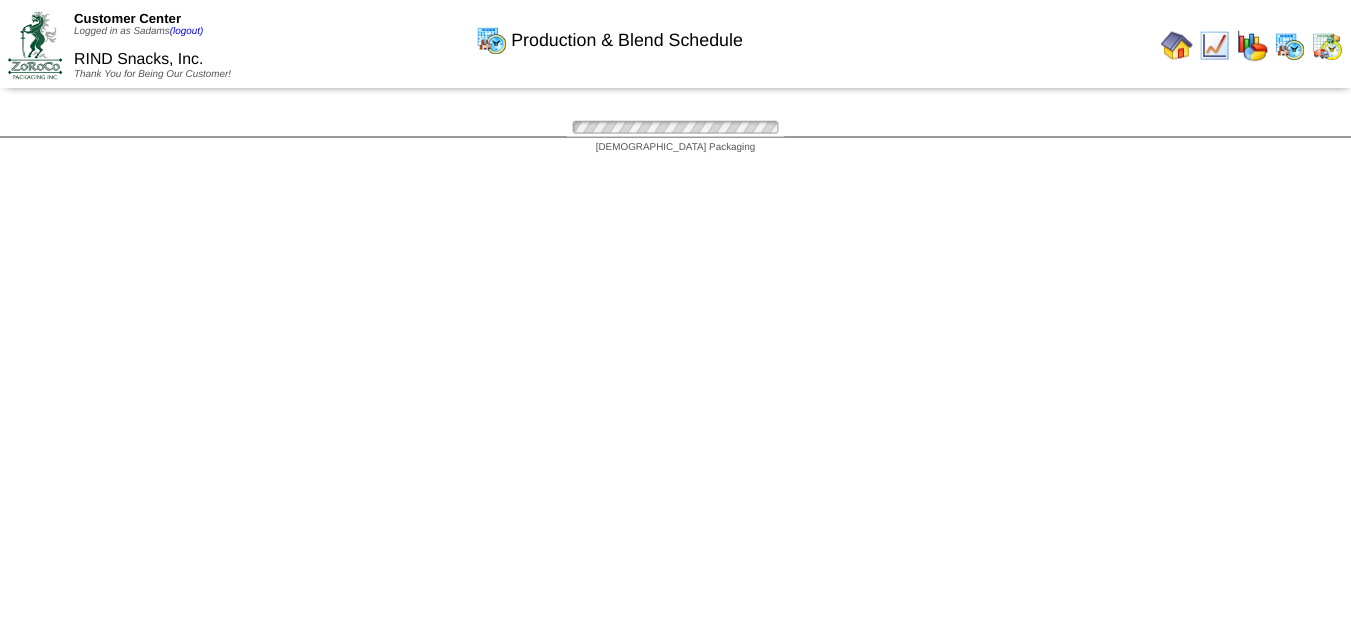 scroll, scrollTop: 0, scrollLeft: 0, axis: both 